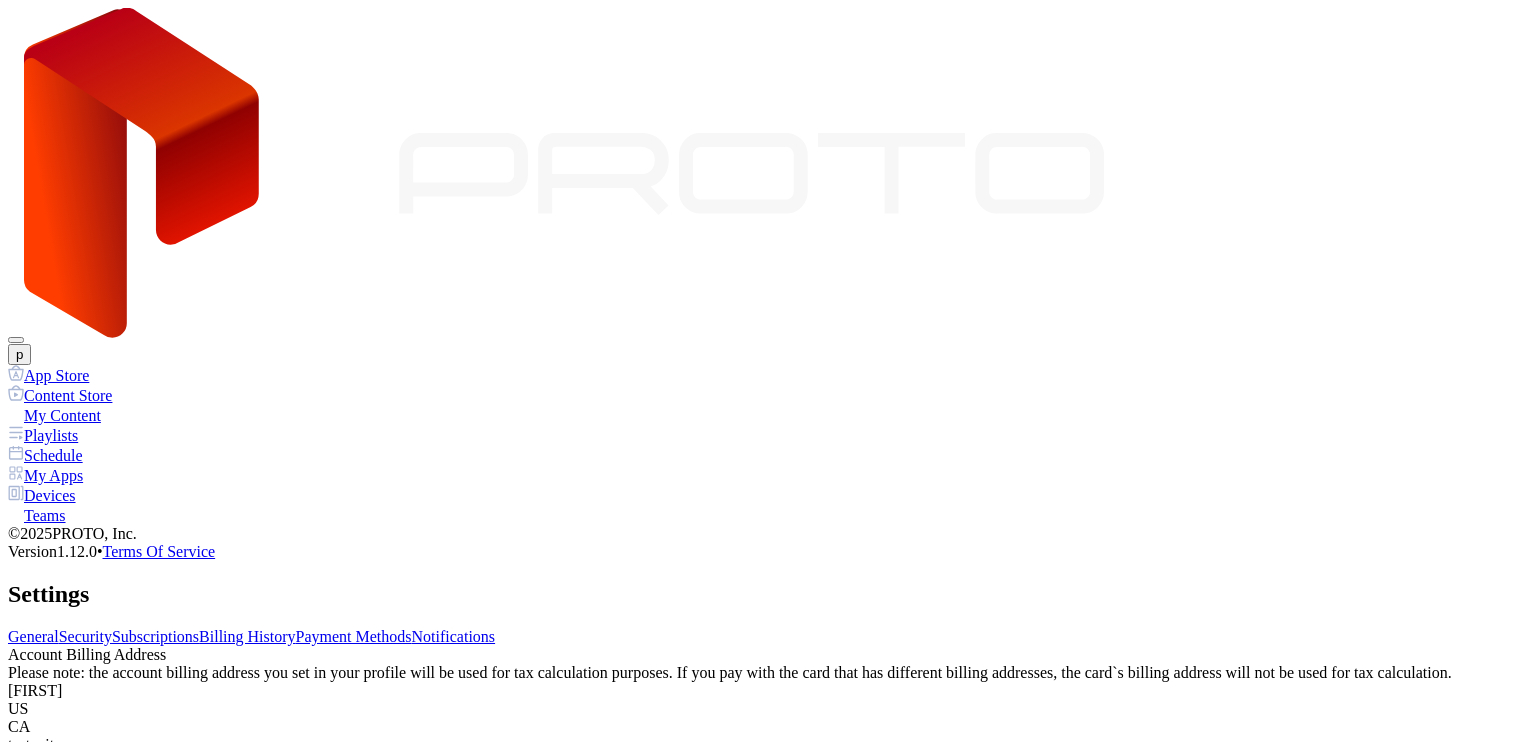 scroll, scrollTop: 0, scrollLeft: 0, axis: both 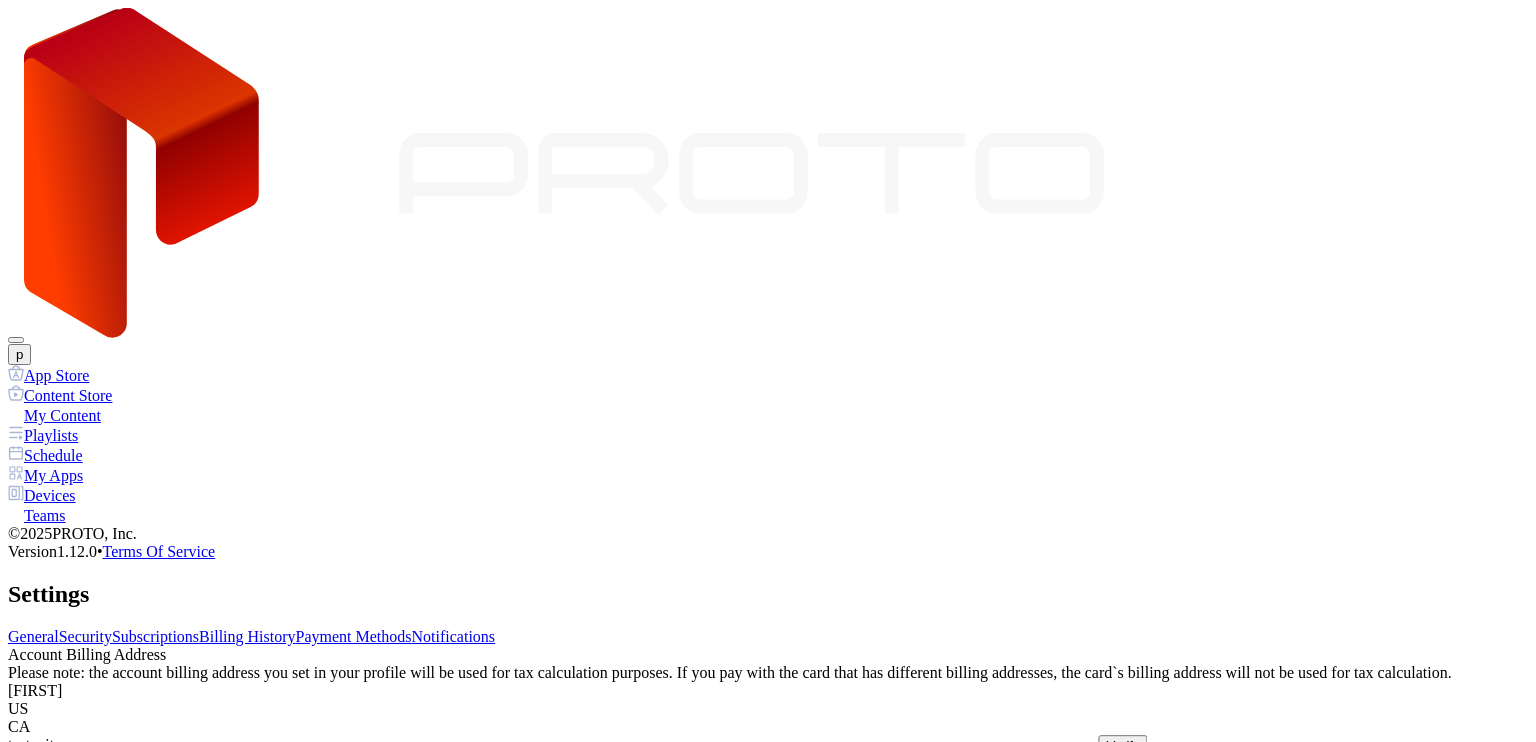 click on "Delete" at bounding box center (1122, 745) 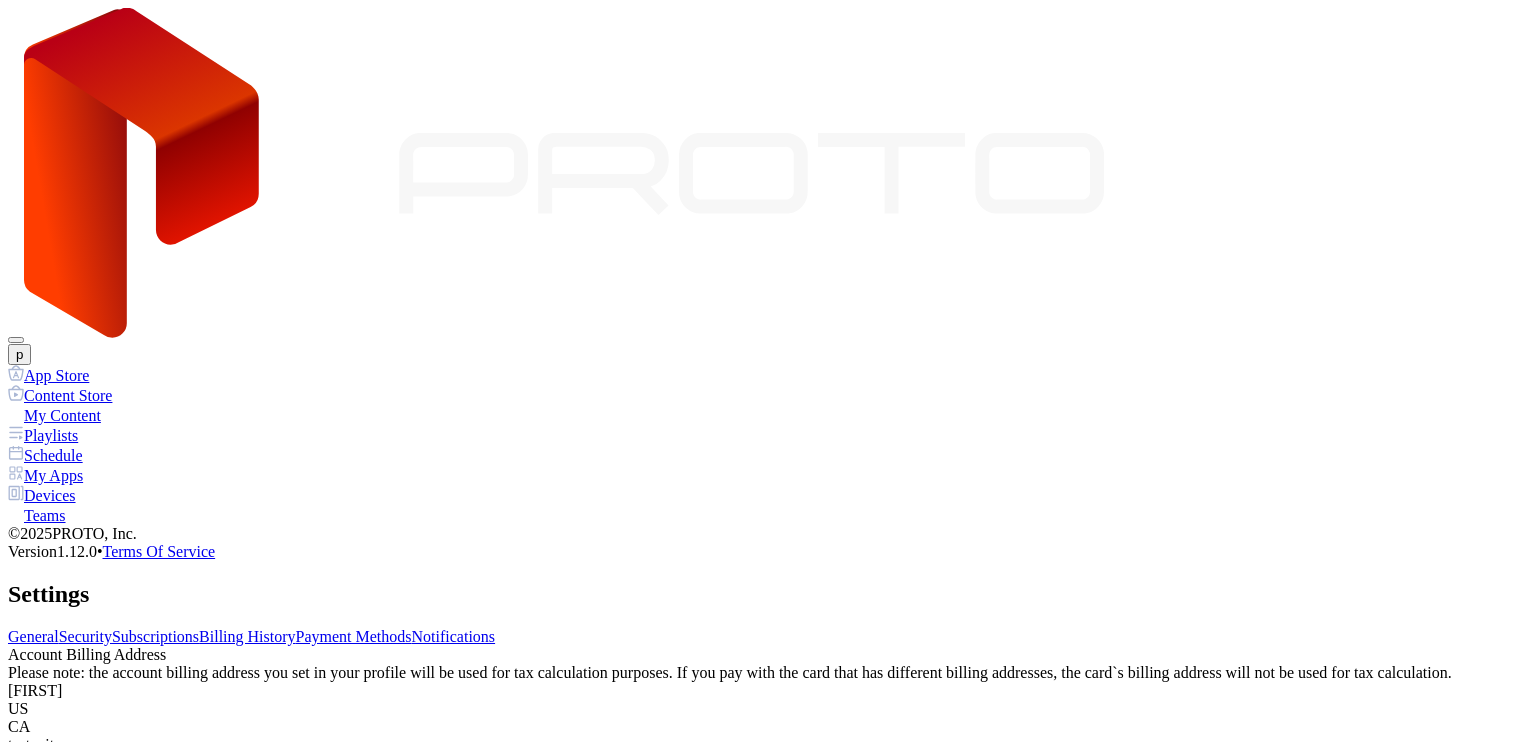click on "Delete" at bounding box center (37, 1208) 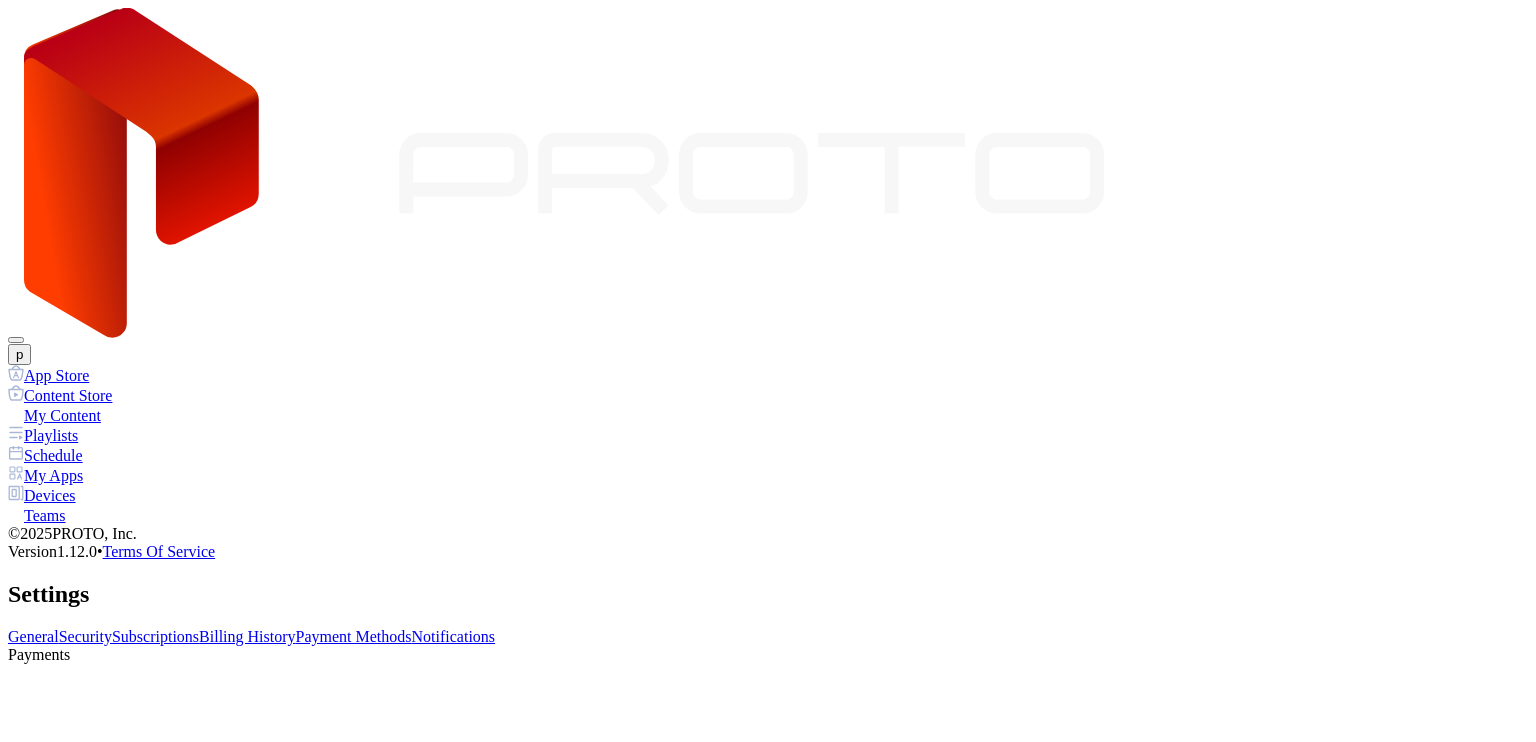 scroll, scrollTop: 0, scrollLeft: 0, axis: both 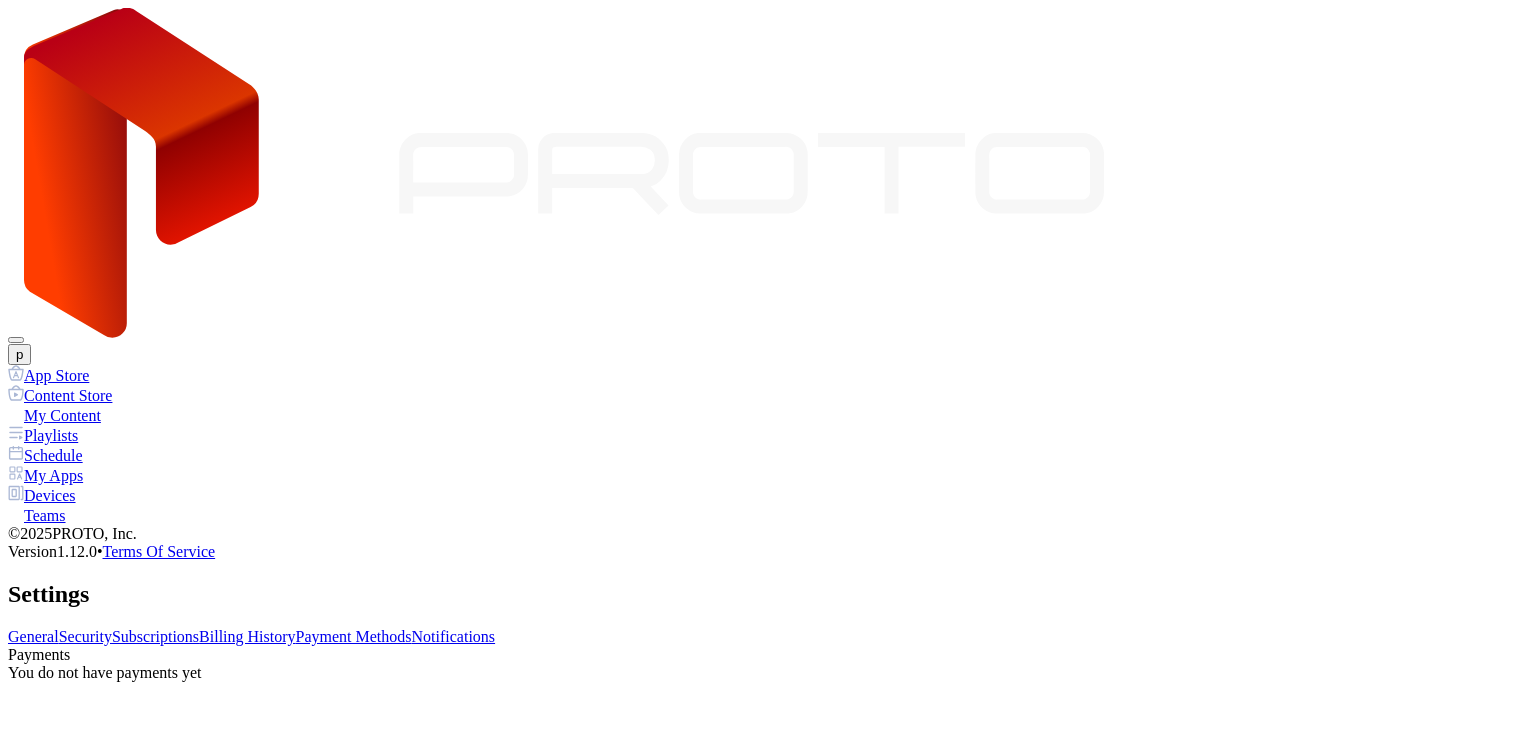 click on "Payment Methods" at bounding box center (354, 636) 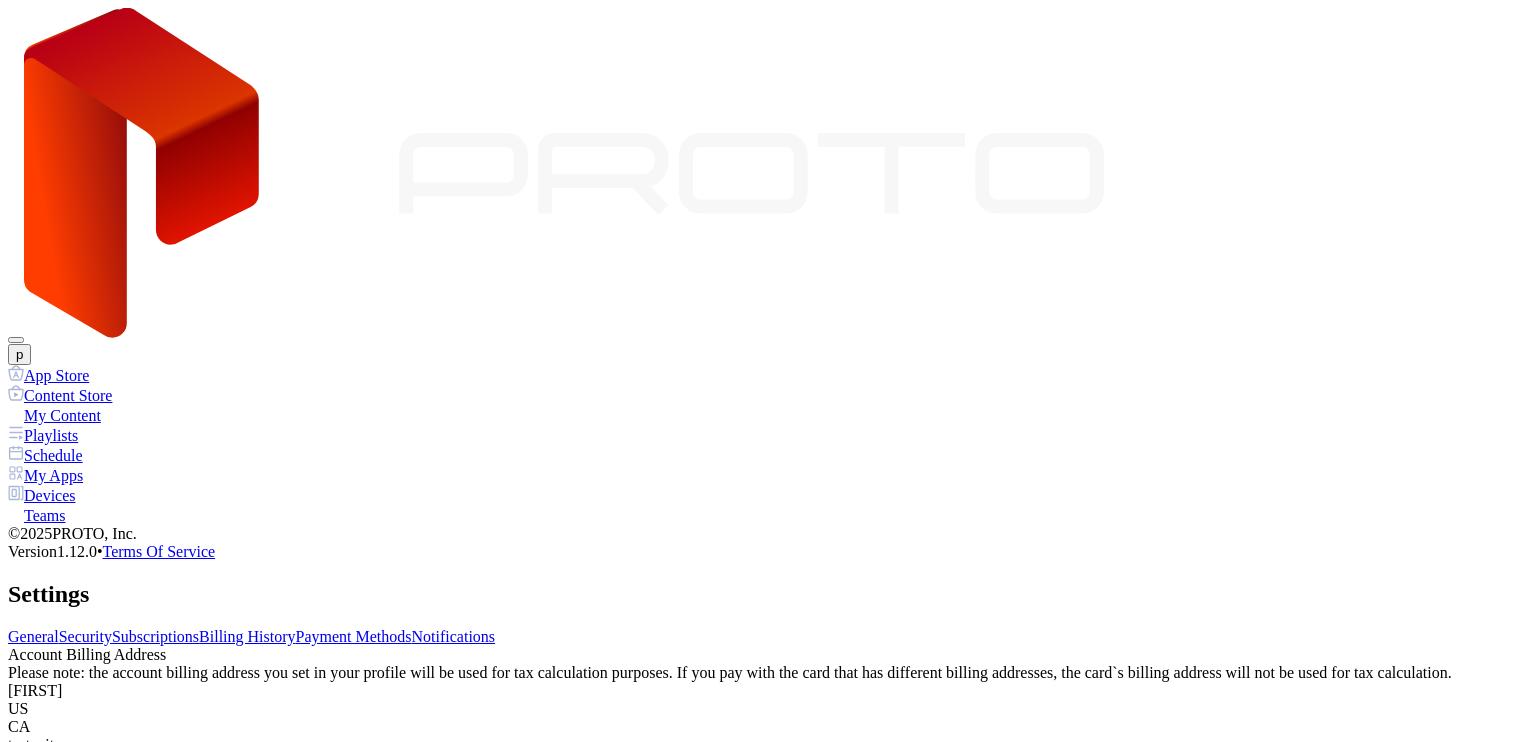 click on "Billing History" at bounding box center [247, 636] 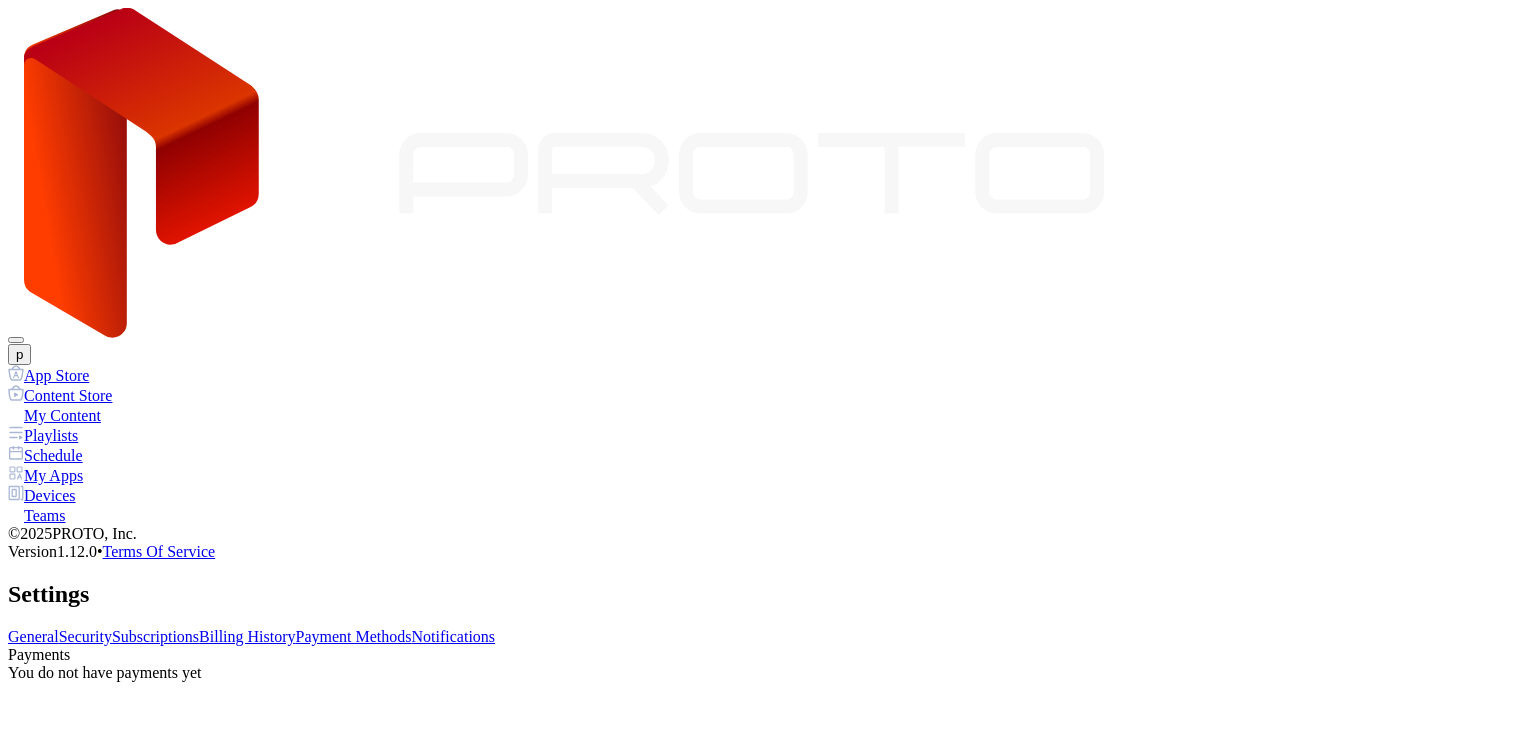 click on "Payment Methods" at bounding box center [354, 636] 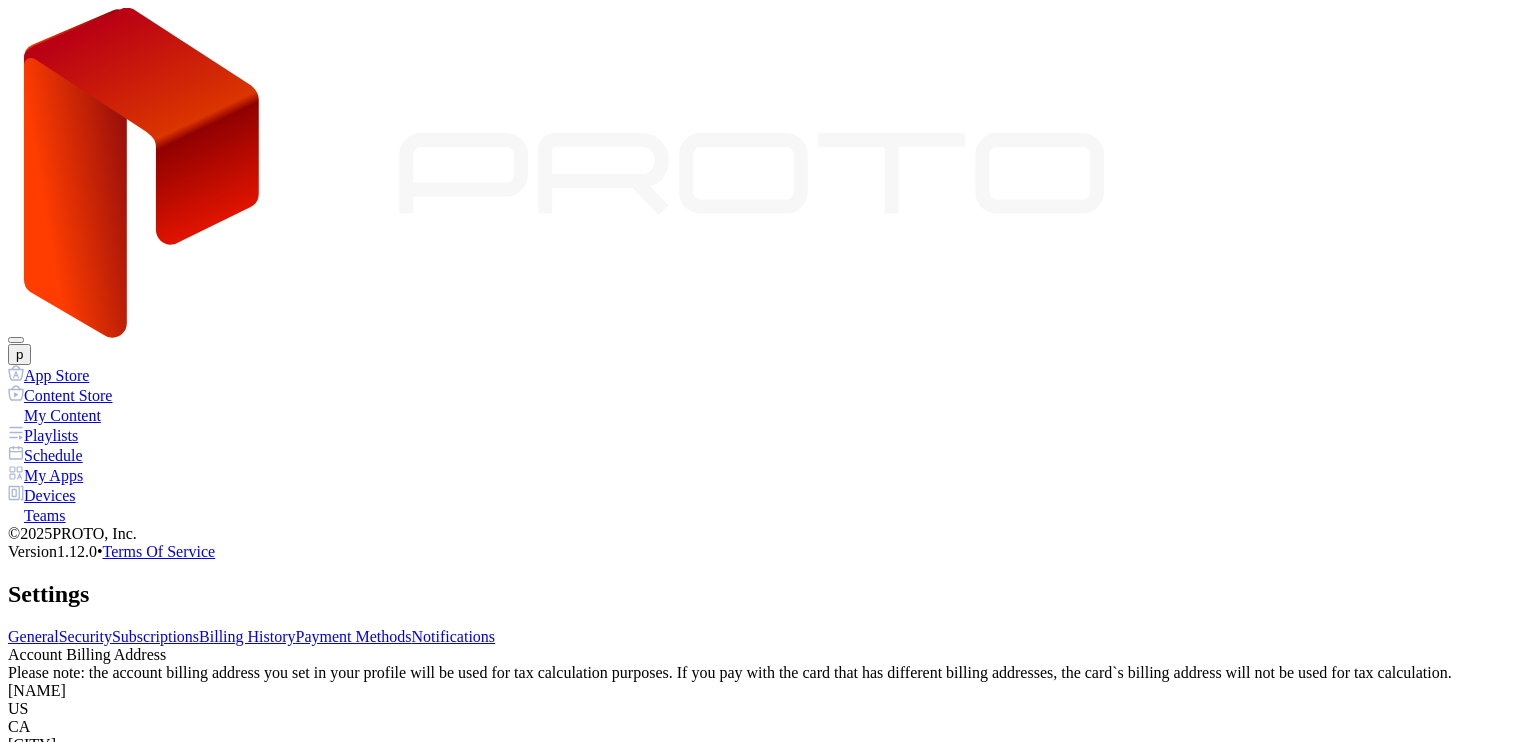 scroll, scrollTop: 0, scrollLeft: 0, axis: both 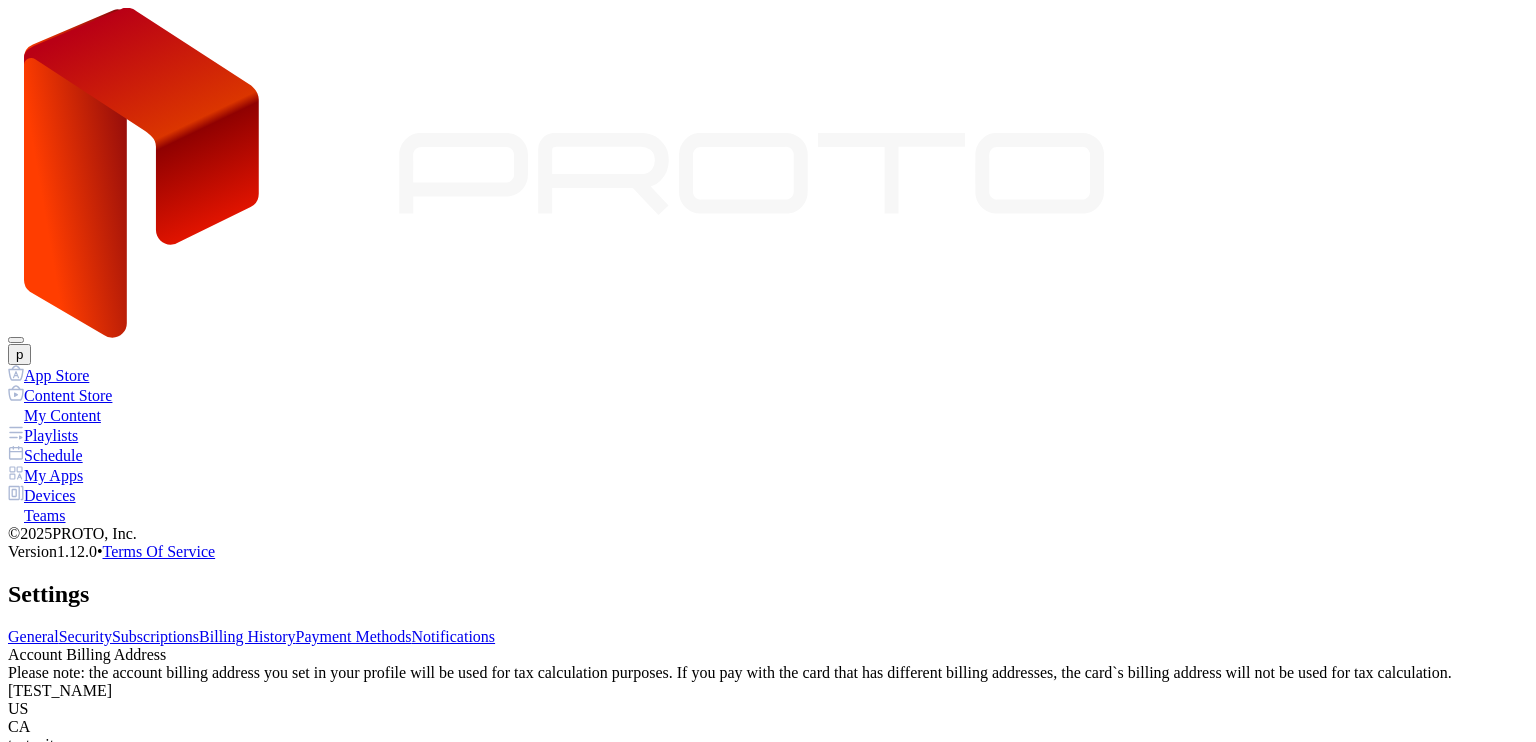click on "Subscriptions" at bounding box center [155, 636] 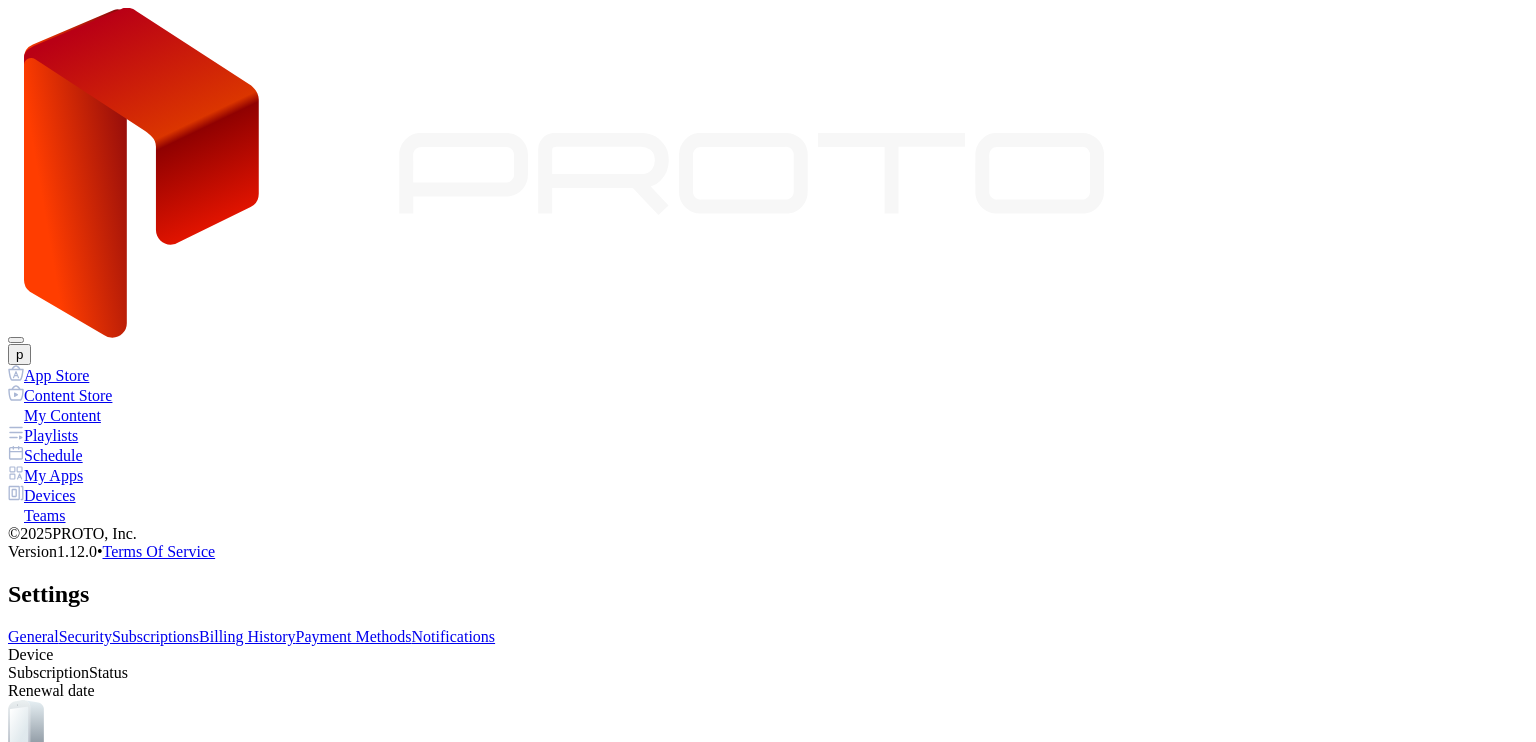 click on "General Security Subscriptions Billing History Payment Methods Notifications" at bounding box center [768, 637] 